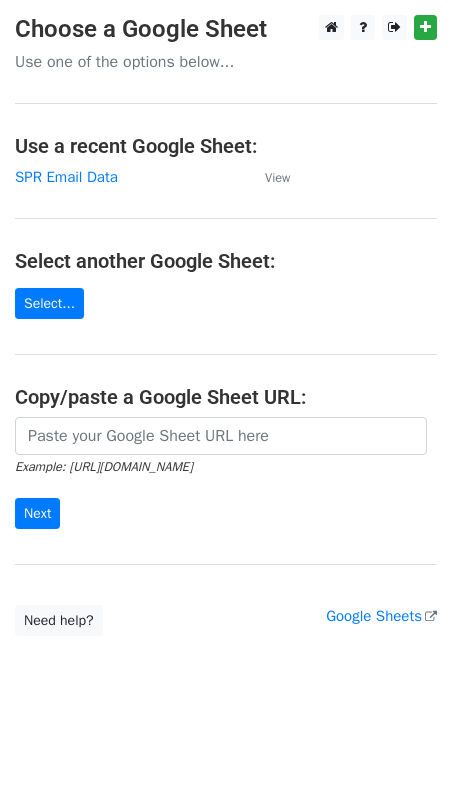 scroll, scrollTop: 0, scrollLeft: 0, axis: both 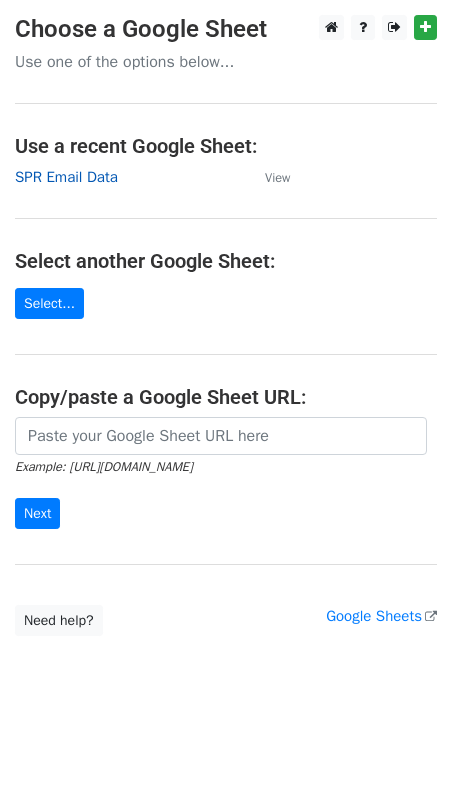 click on "SPR Email Data" at bounding box center [66, 177] 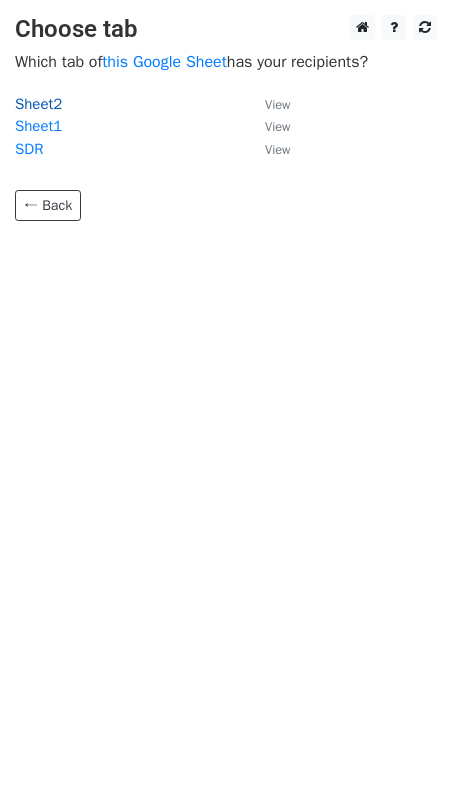 scroll, scrollTop: 0, scrollLeft: 0, axis: both 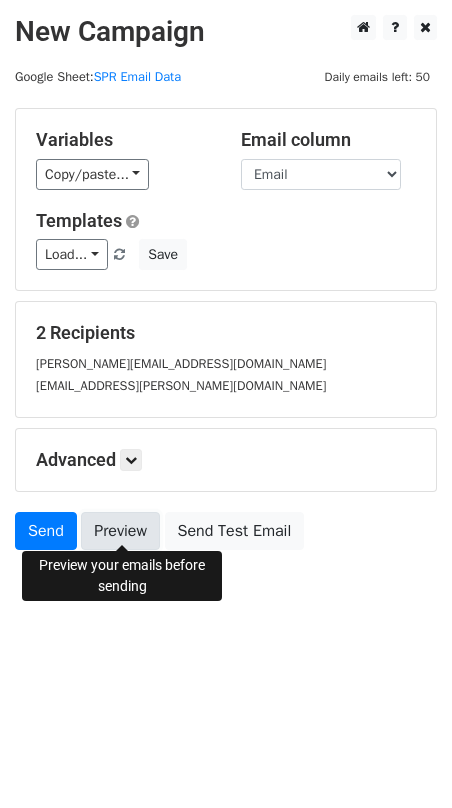 click on "Preview" at bounding box center [120, 531] 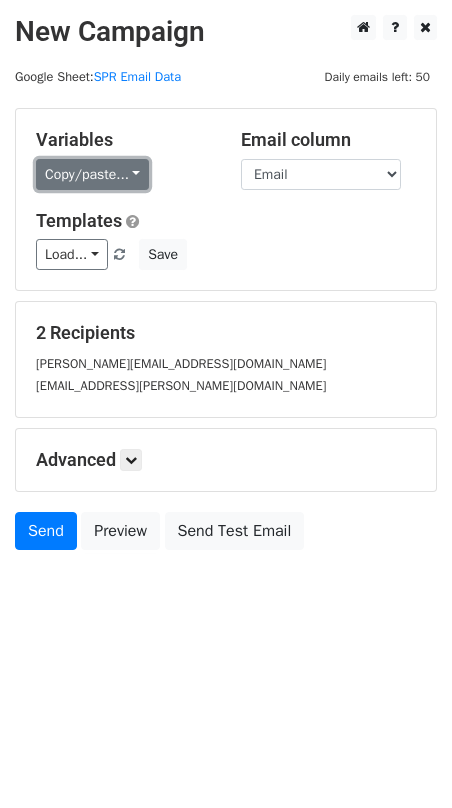 click on "Copy/paste..." at bounding box center [92, 174] 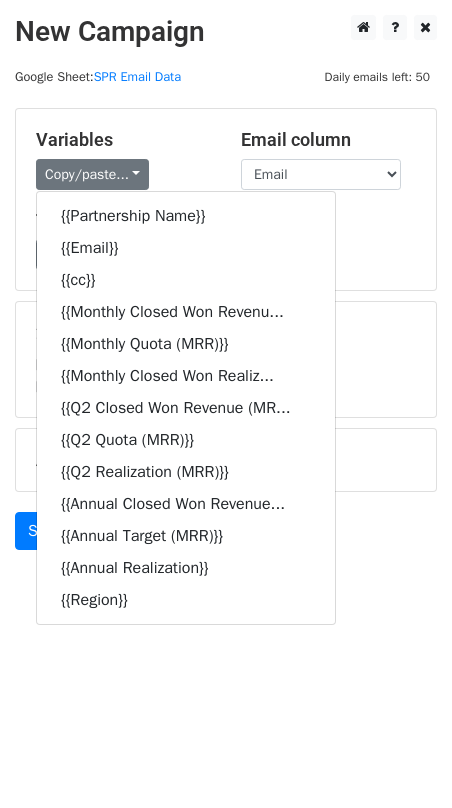 click on "New Campaign
Daily emails left: 50
Google Sheet:
SPR Email Data
Variables
Copy/paste...
{{Partnership Name}}
{{Email}}
{{cc}}
{{Monthly Closed Won Revenu...
{{Monthly Quota (MRR)}}
{{Monthly Closed Won Realiz...
{{Q2 Closed Won Revenue (MR...
{{Q2 Quota (MRR)}}
{{Q2 Realization (MRR)}}
{{Annual Closed Won Revenue...
{{Annual Target (MRR)}}
{{Annual Realization}}
{{Region}}
Email column
Partnership Name
Email
cc
Monthly Closed Won Revenue (MRR)
Monthly Quota (MRR)
Monthly Closed Won Realization (MRR)
Q2 Closed Won Revenue (MRR)
Q2 Quota (MRR)
Q2 Realization (MRR)
Annual Closed Won Revenue (MRR)
Annual Target (MRR)
Annual Realization
Region
Templates
Load...
No templates saved
Save
2 Recipients
bhuvan@useinsider.com" at bounding box center (226, 404) 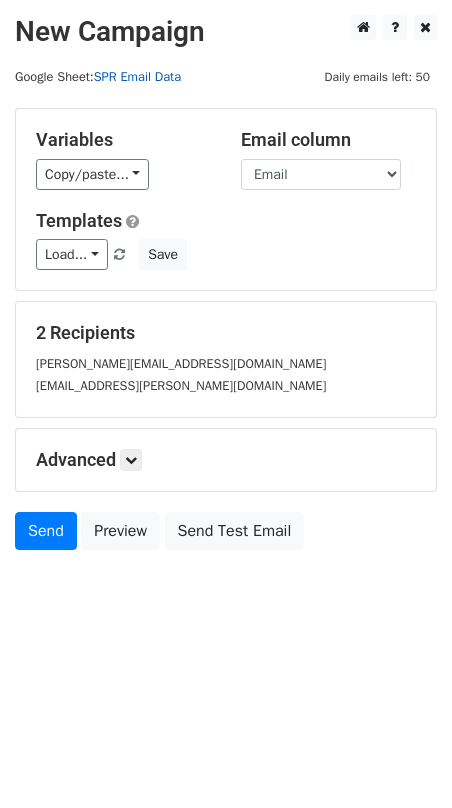click on "SPR Email Data" at bounding box center (137, 77) 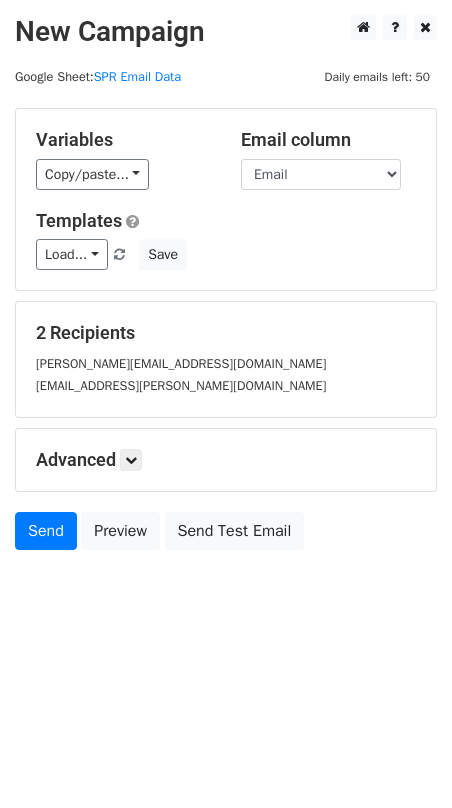 click on "Google Sheet:
SPR Email Data" at bounding box center [98, 77] 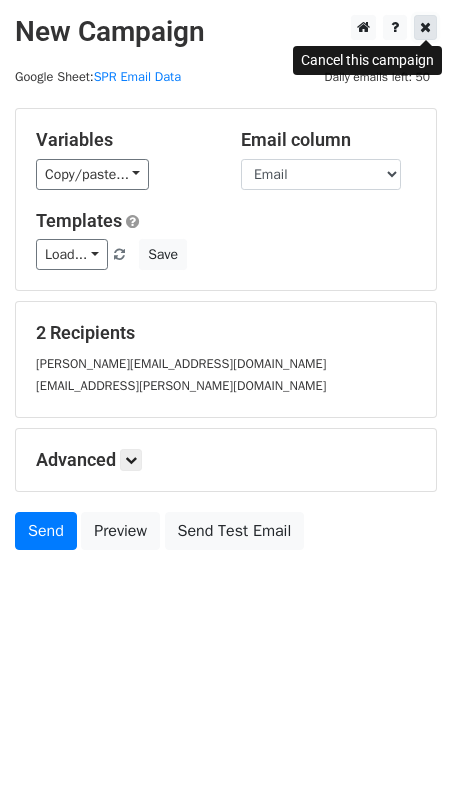 click at bounding box center (425, 27) 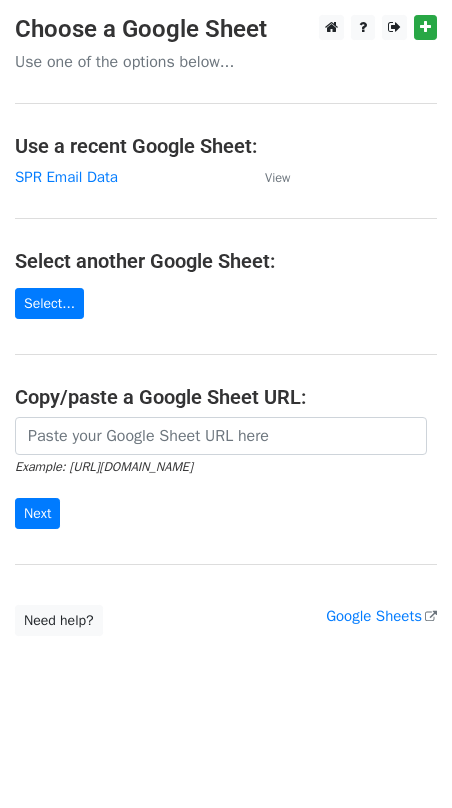 scroll, scrollTop: 0, scrollLeft: 0, axis: both 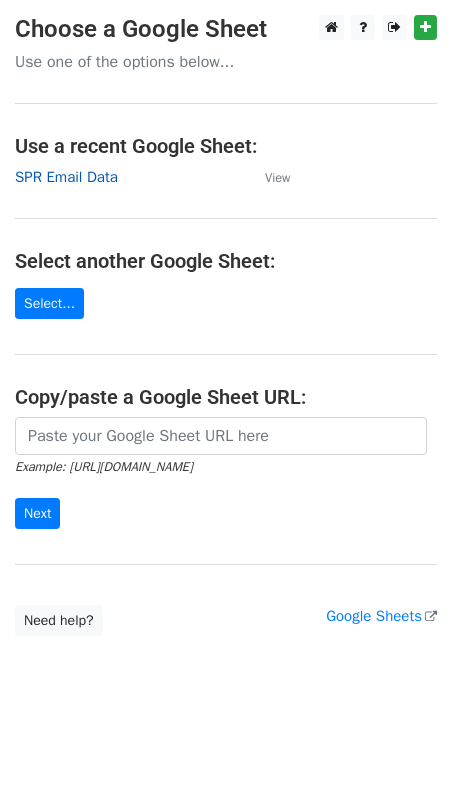 click on "SPR Email Data" at bounding box center [66, 177] 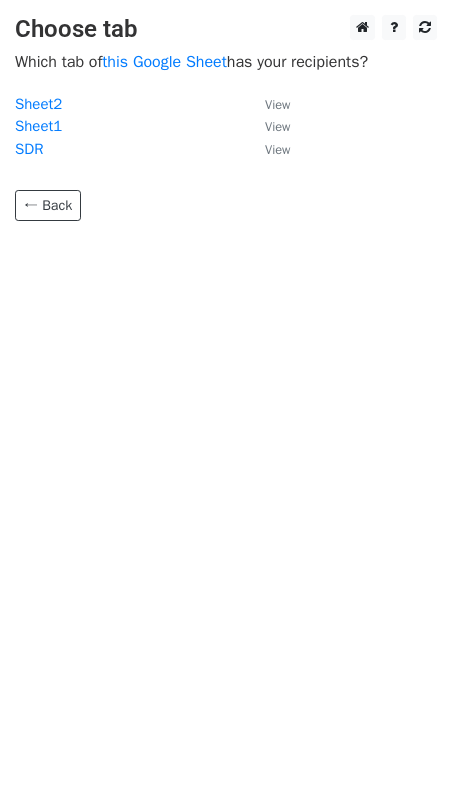scroll, scrollTop: 0, scrollLeft: 0, axis: both 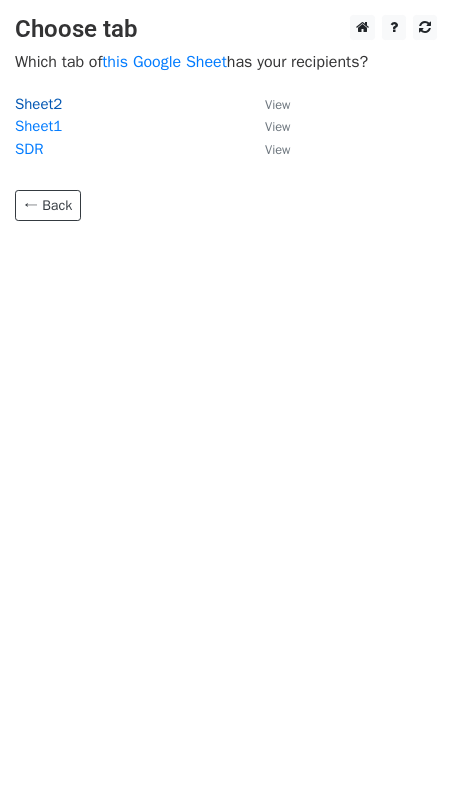 click on "Sheet2" at bounding box center (38, 104) 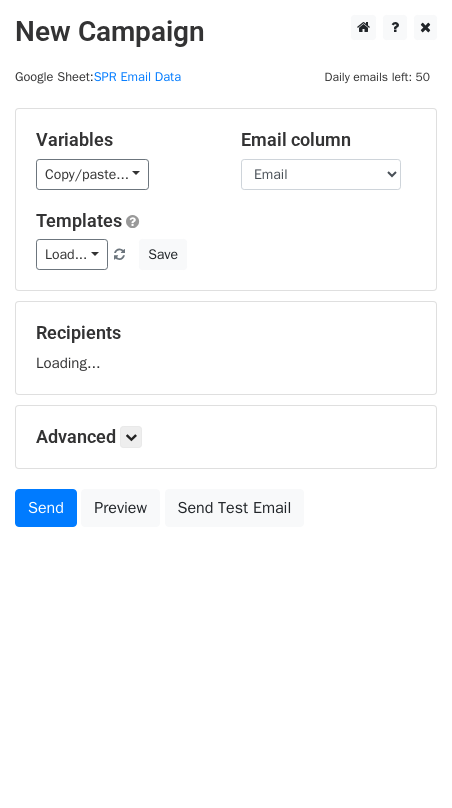 scroll, scrollTop: 0, scrollLeft: 0, axis: both 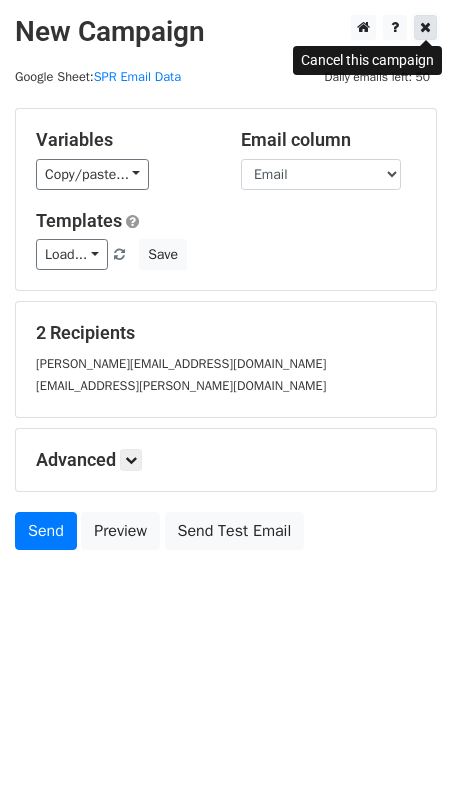 click at bounding box center [425, 27] 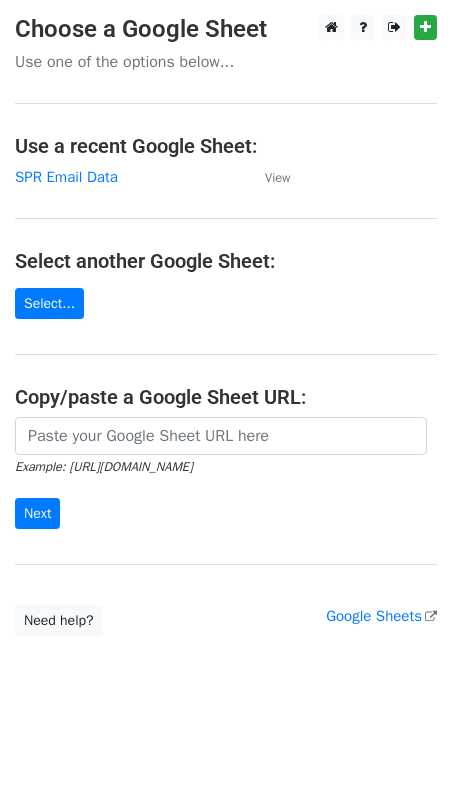 scroll, scrollTop: 0, scrollLeft: 0, axis: both 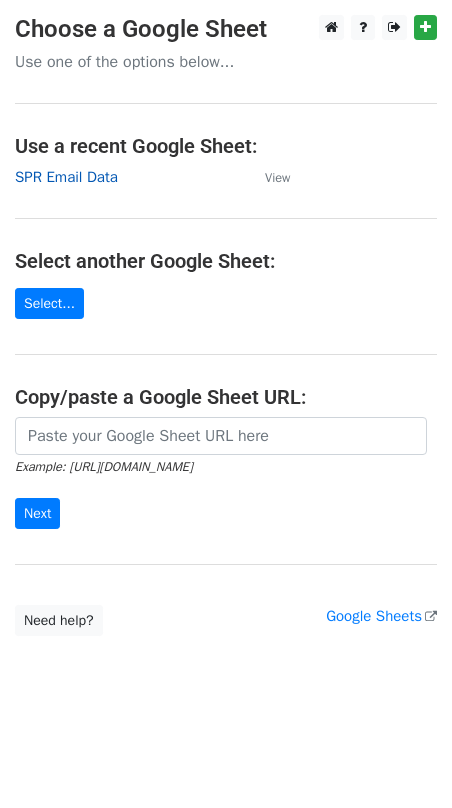 click on "SPR Email Data" at bounding box center [66, 177] 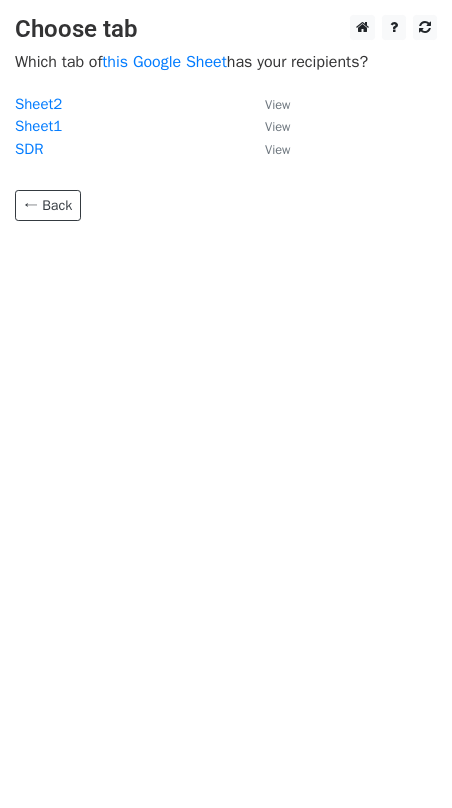 scroll, scrollTop: 0, scrollLeft: 0, axis: both 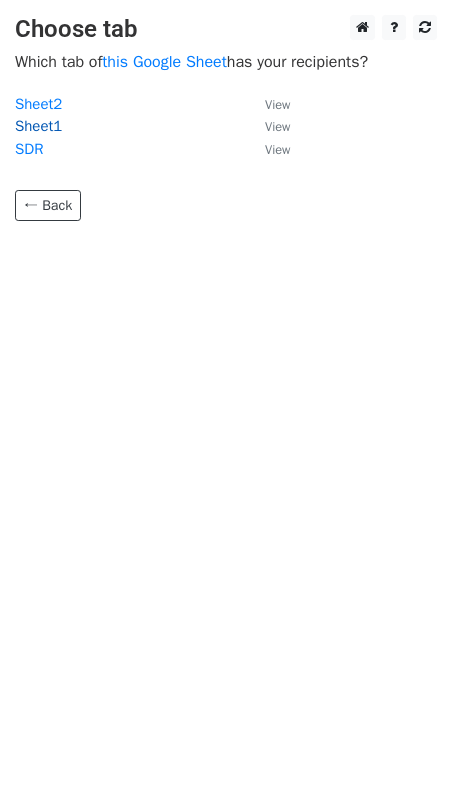 click on "Sheet1" at bounding box center (38, 126) 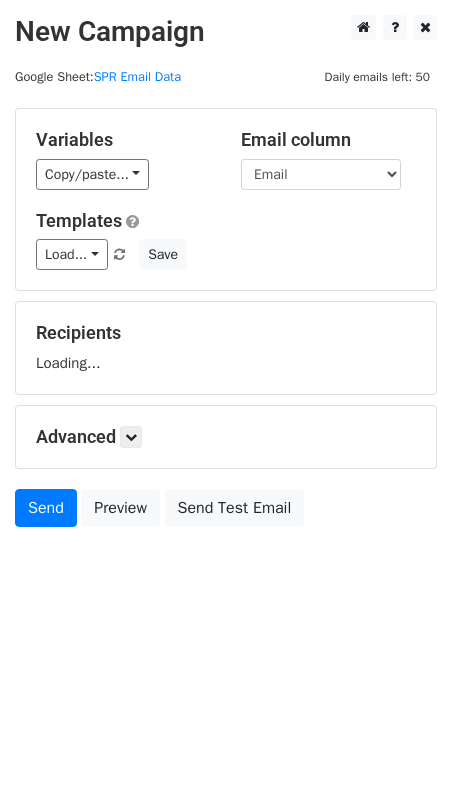 scroll, scrollTop: 0, scrollLeft: 0, axis: both 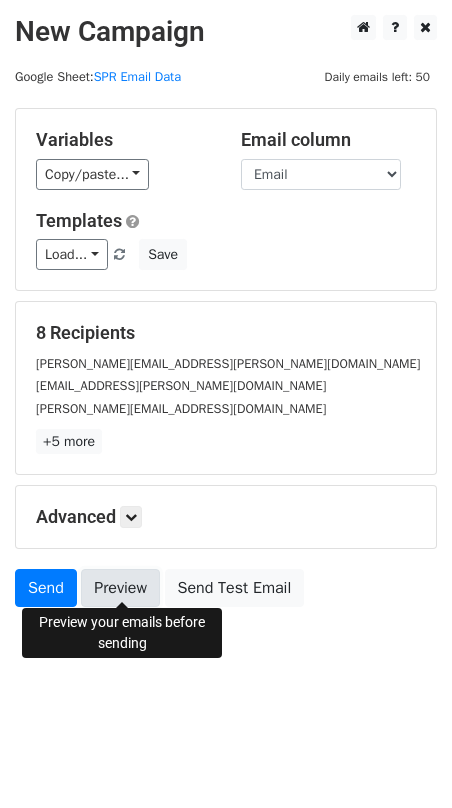 click on "Preview" at bounding box center [120, 588] 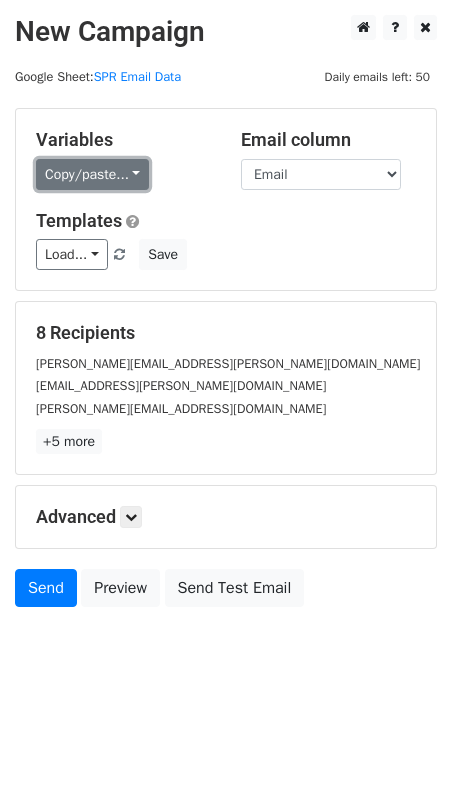 click on "Copy/paste..." at bounding box center (92, 174) 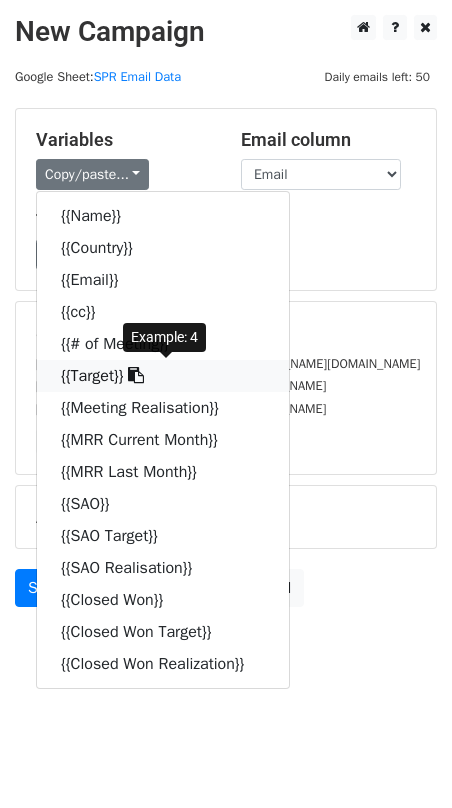 click at bounding box center [136, 375] 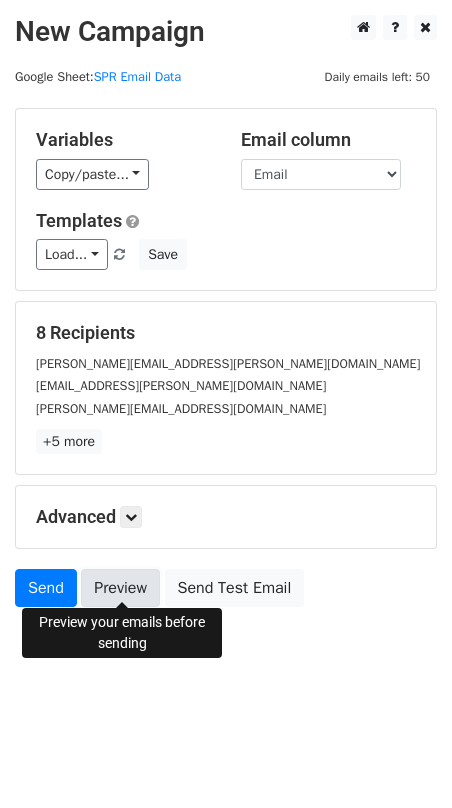 click on "Preview" at bounding box center (120, 588) 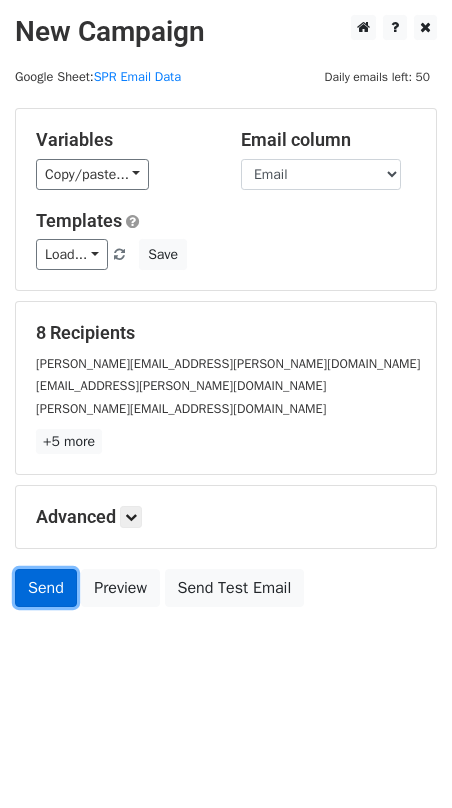click on "Send" at bounding box center [46, 588] 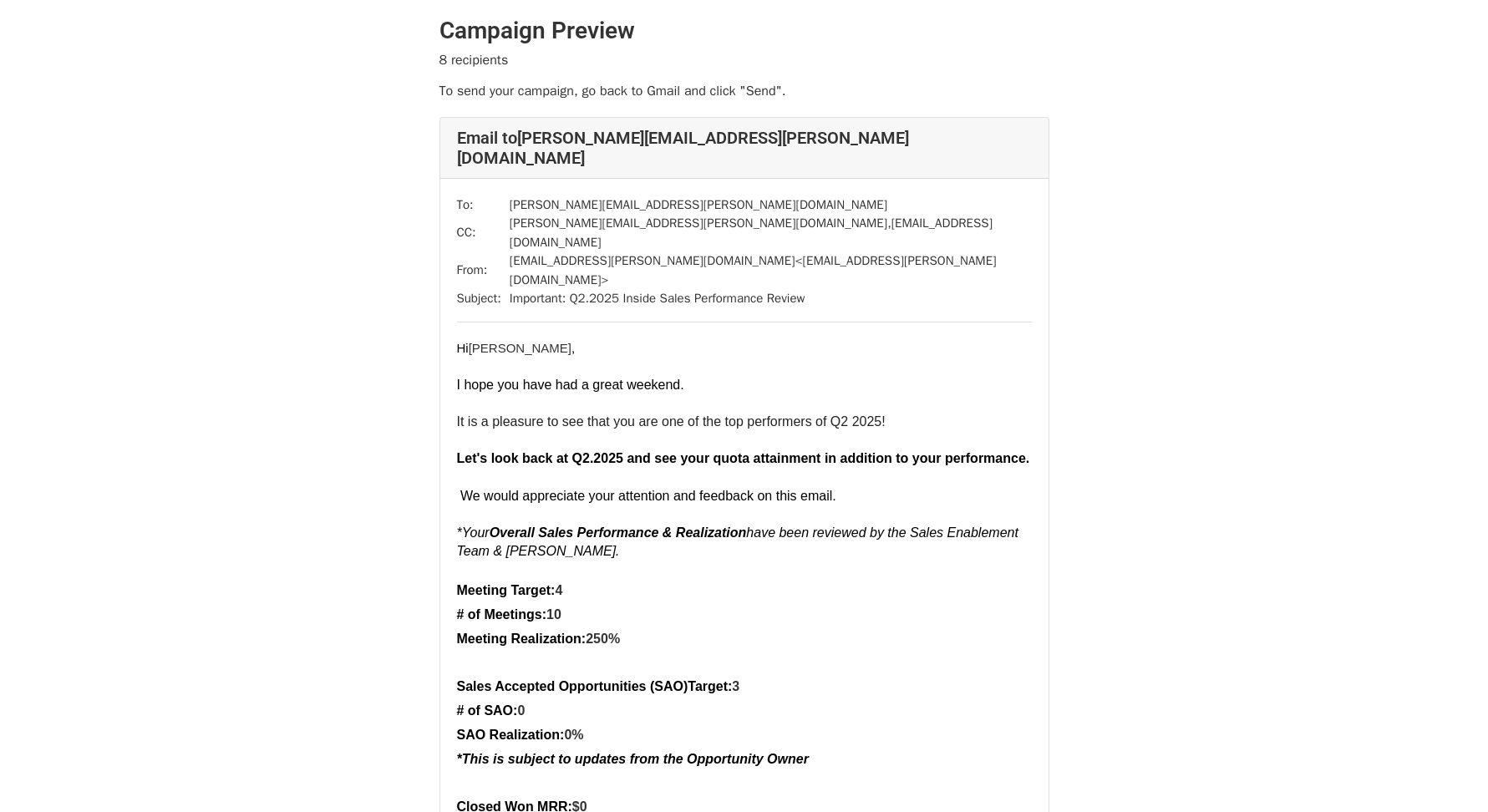 scroll, scrollTop: 0, scrollLeft: 0, axis: both 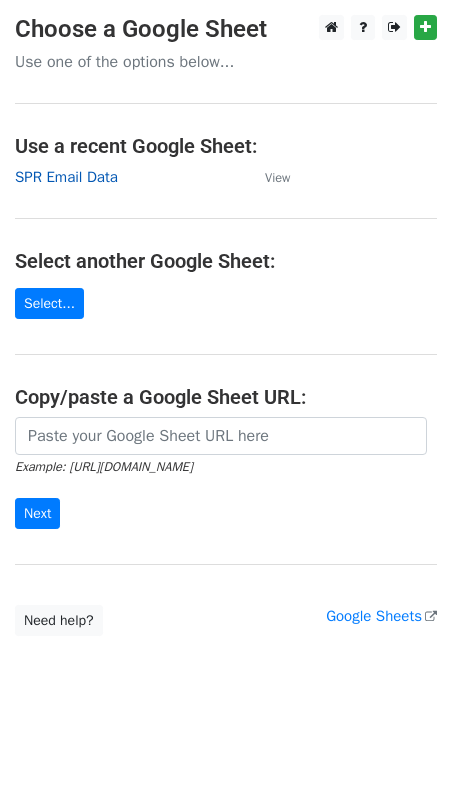click on "SPR Email Data" at bounding box center [66, 177] 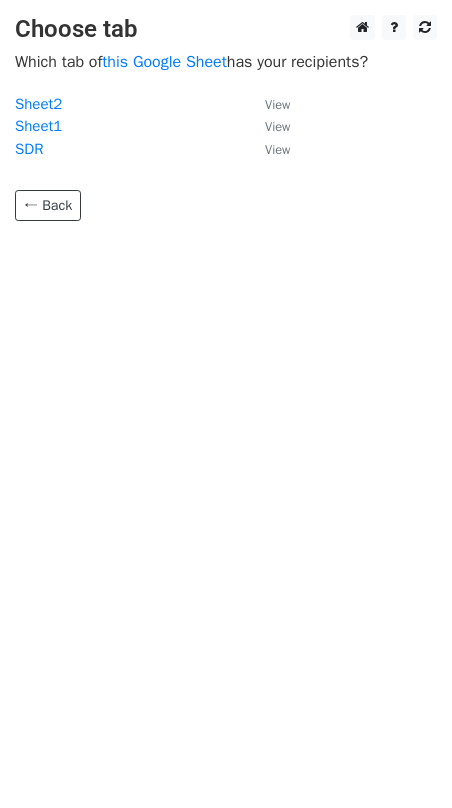 scroll, scrollTop: 0, scrollLeft: 0, axis: both 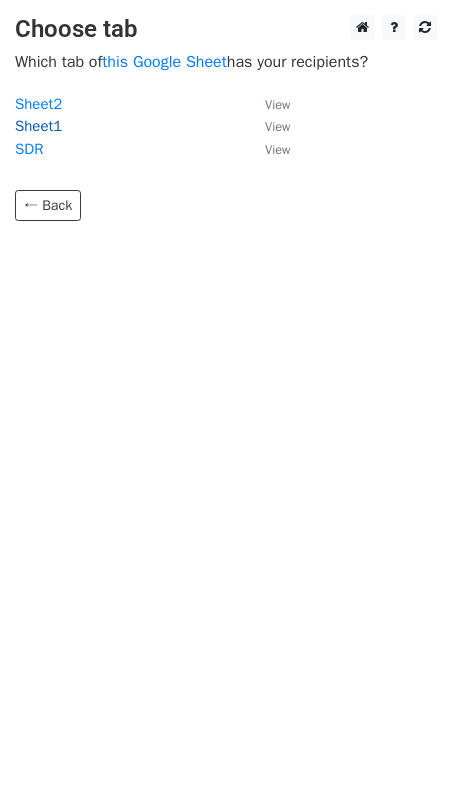click on "Sheet1" at bounding box center (38, 126) 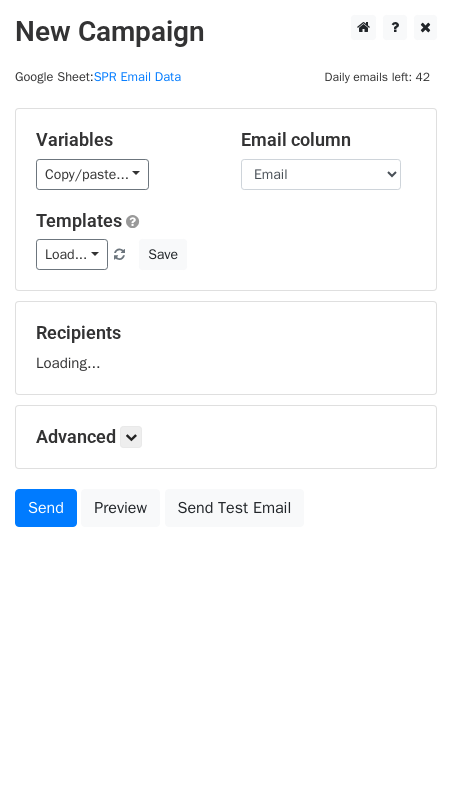 scroll, scrollTop: 0, scrollLeft: 0, axis: both 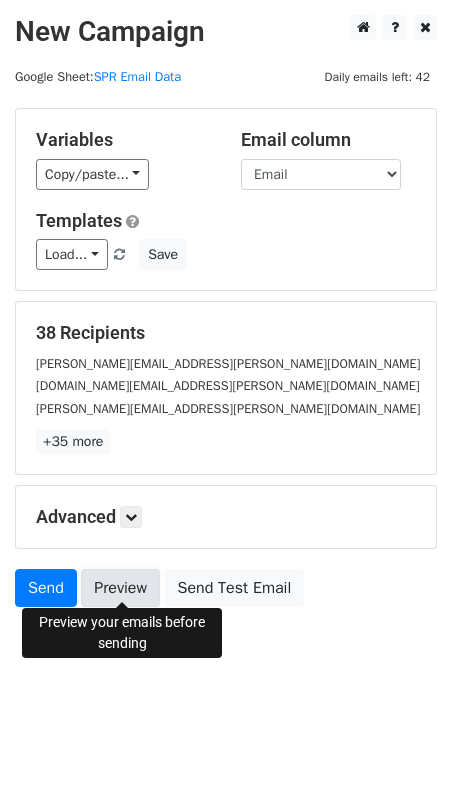 click on "Preview" at bounding box center (120, 588) 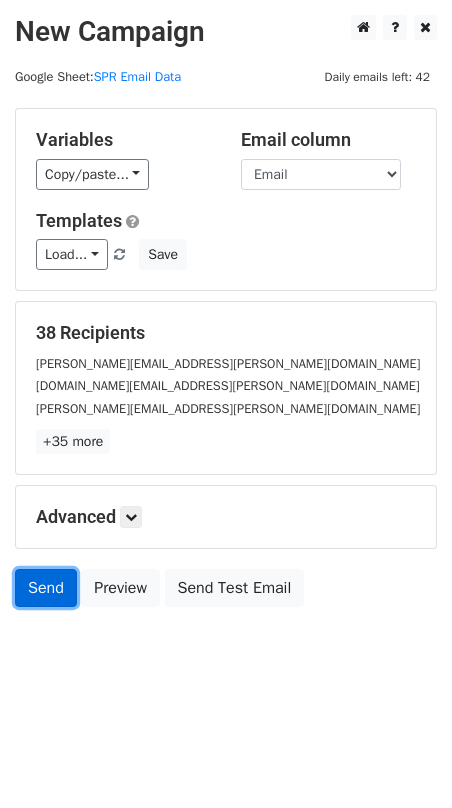 click on "Send" at bounding box center (46, 588) 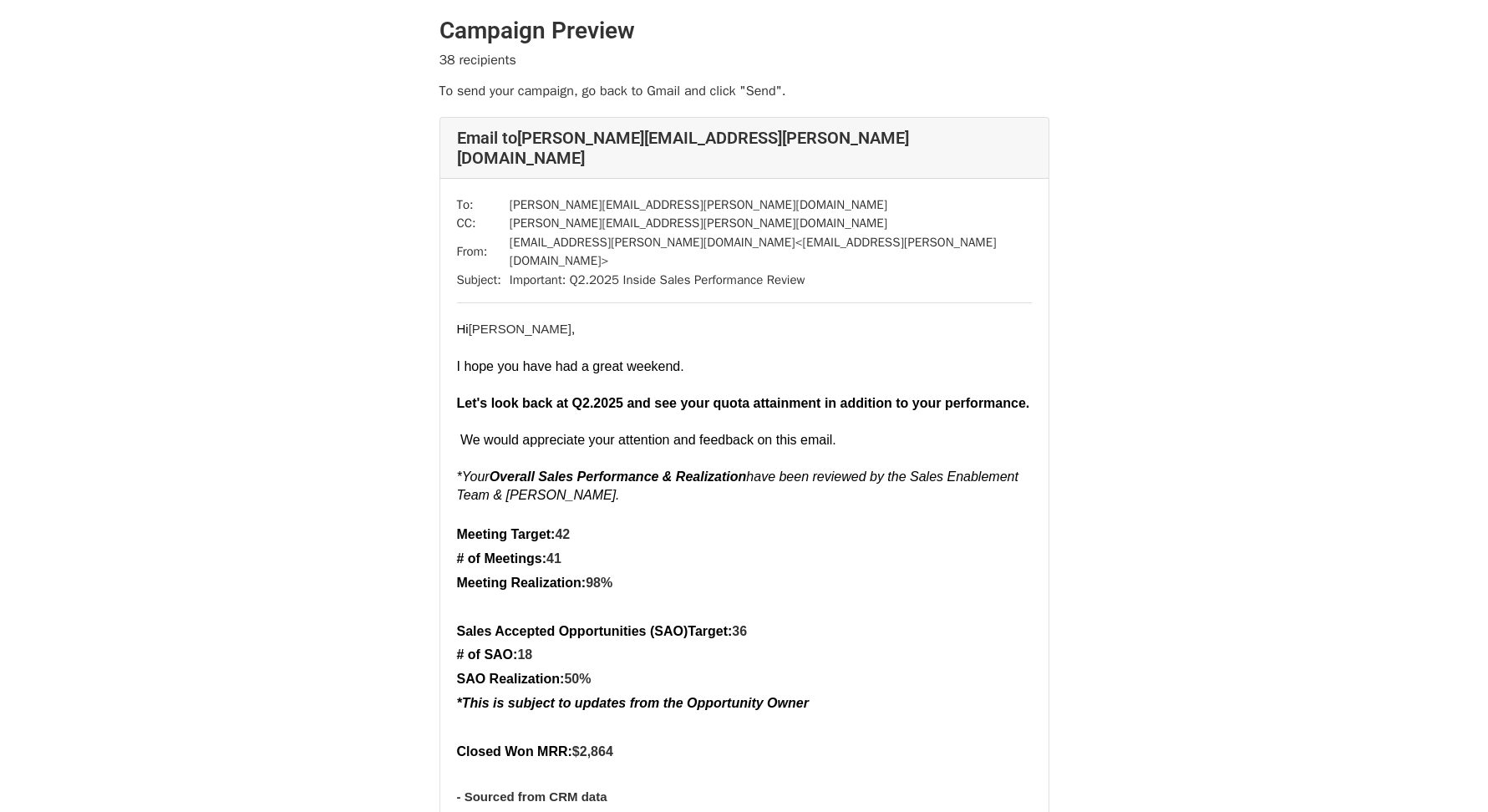 scroll, scrollTop: 0, scrollLeft: 0, axis: both 